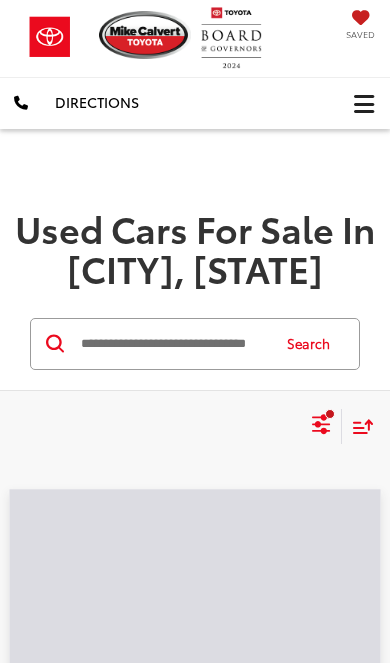 scroll, scrollTop: 0, scrollLeft: 0, axis: both 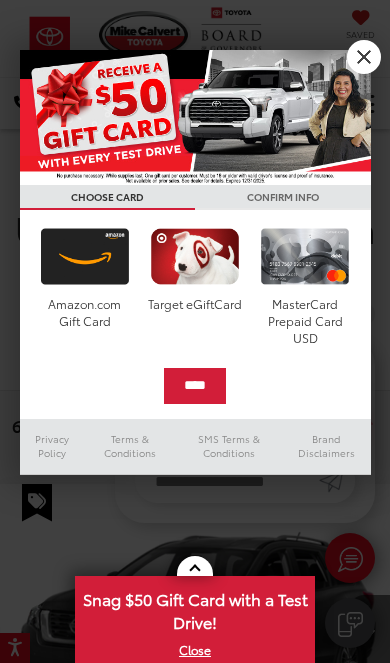 click on "X" at bounding box center [364, 57] 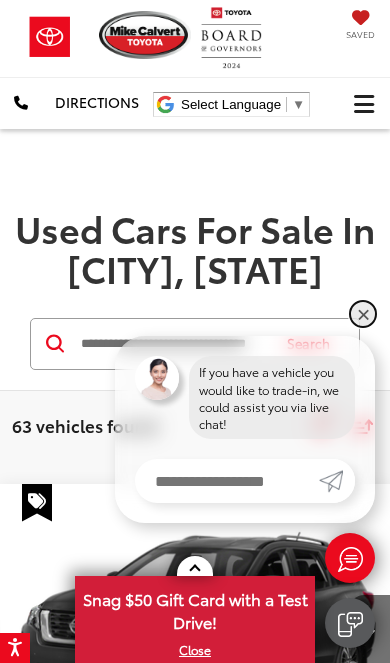 click on "✕" at bounding box center [363, 314] 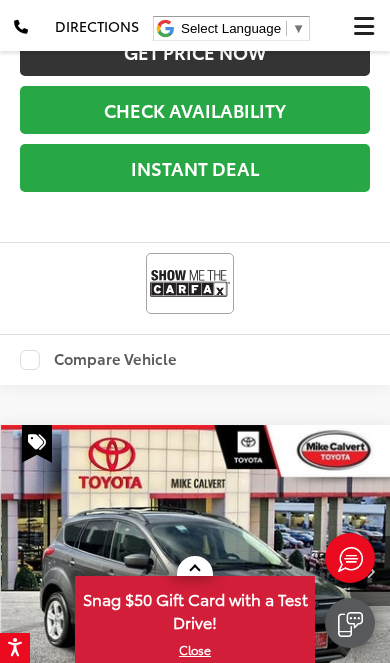 scroll, scrollTop: 10205, scrollLeft: 0, axis: vertical 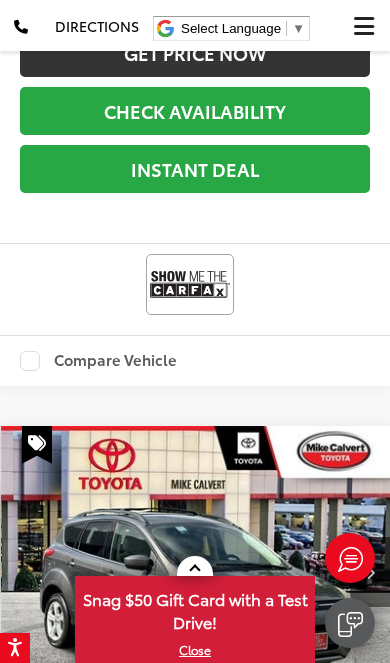 click at bounding box center [370, -466] 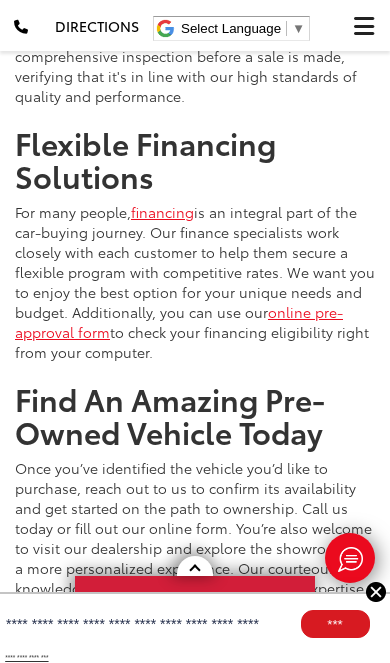 scroll, scrollTop: 13362, scrollLeft: 0, axis: vertical 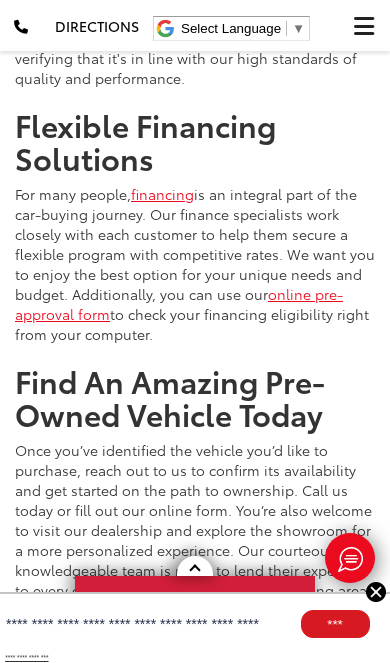 click at bounding box center (251, -656) 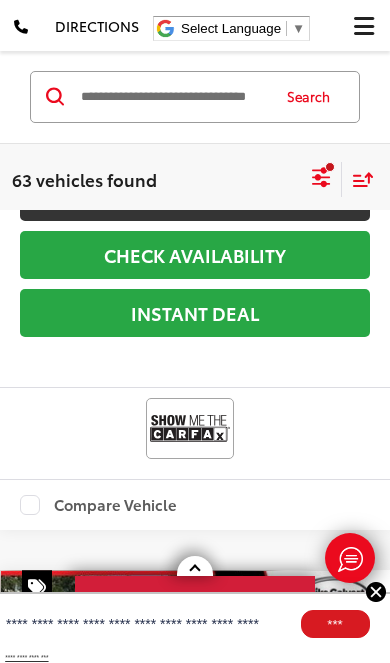 scroll, scrollTop: 197, scrollLeft: 0, axis: vertical 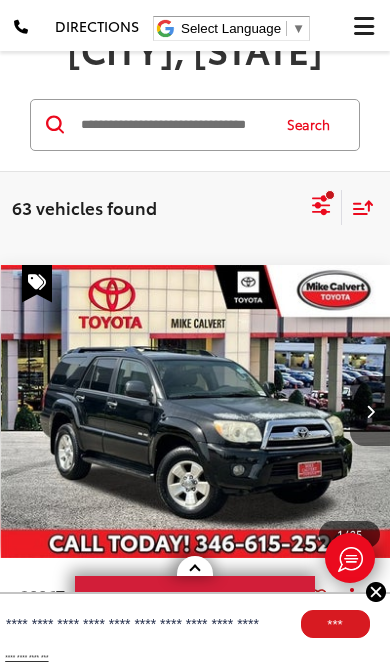 click at bounding box center (370, 411) 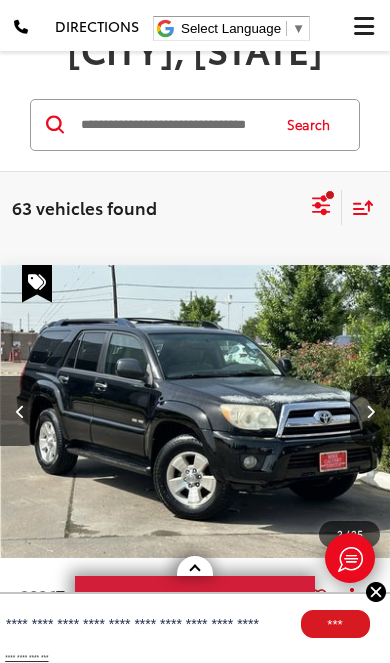 click at bounding box center (370, 411) 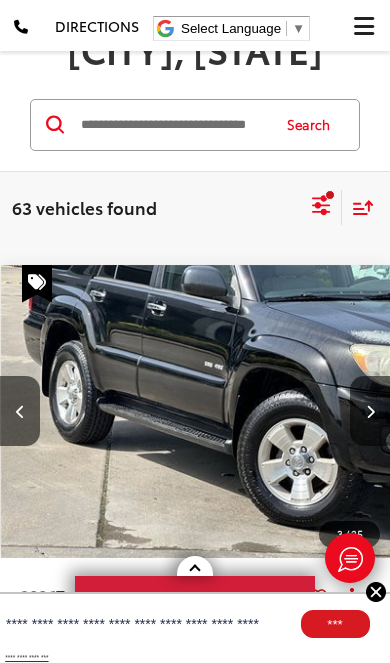 click at bounding box center (370, 411) 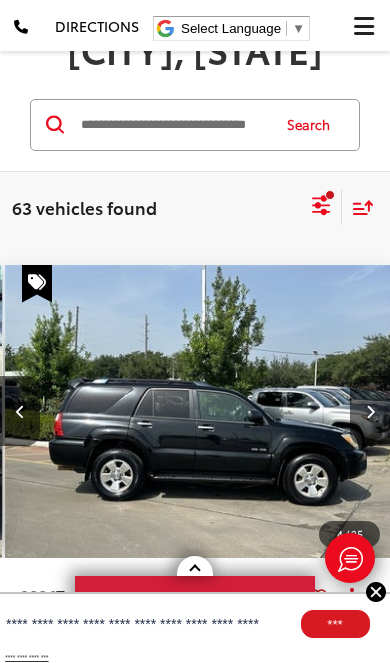 scroll, scrollTop: 0, scrollLeft: 1179, axis: horizontal 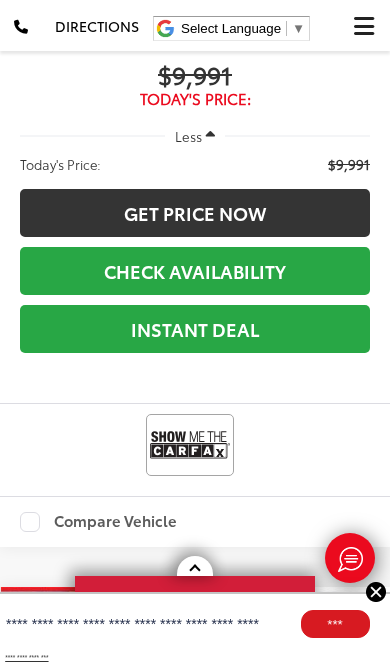 click at bounding box center (370, -305) 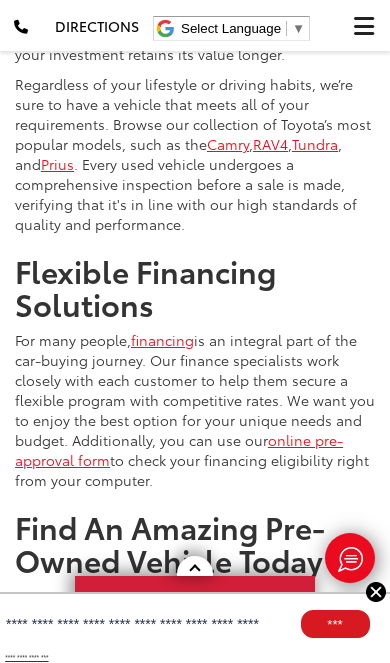 click at bounding box center (251, -510) 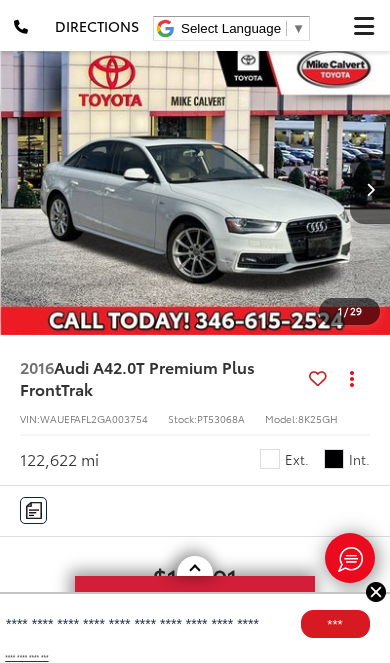 scroll, scrollTop: 278, scrollLeft: 0, axis: vertical 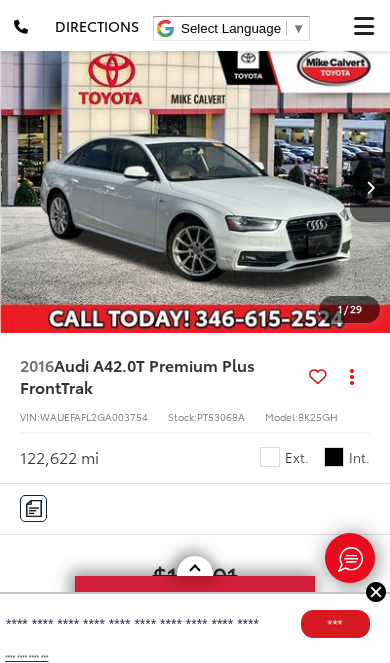 click at bounding box center (370, 187) 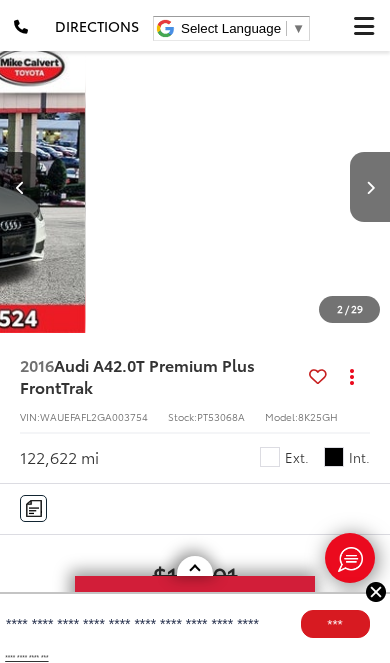 scroll, scrollTop: 0, scrollLeft: 393, axis: horizontal 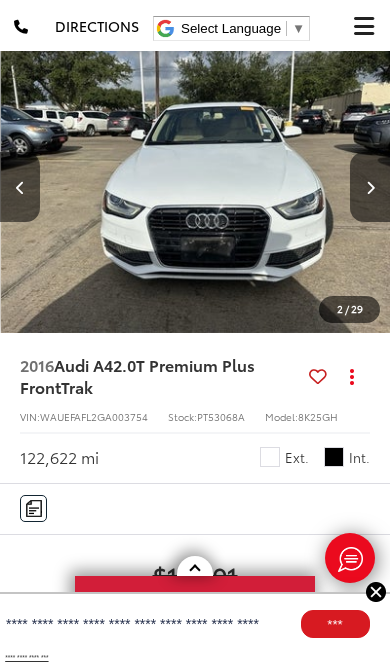 click at bounding box center (20, 187) 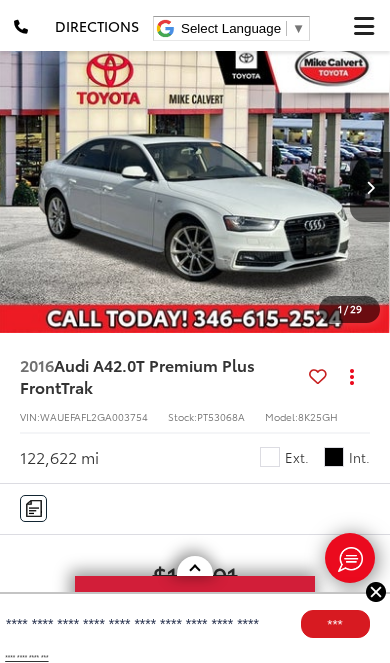 scroll, scrollTop: 0, scrollLeft: 0, axis: both 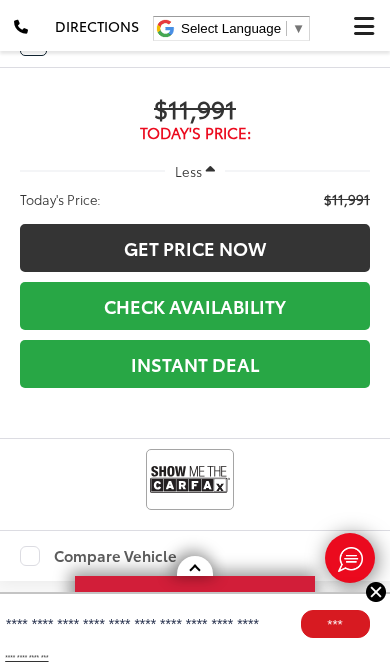 click at bounding box center (370, -270) 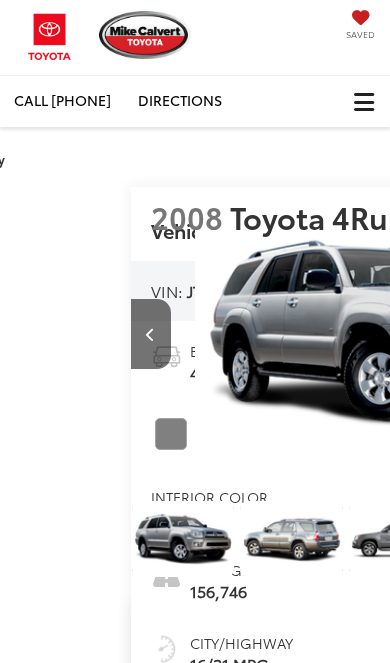 scroll, scrollTop: 0, scrollLeft: 0, axis: both 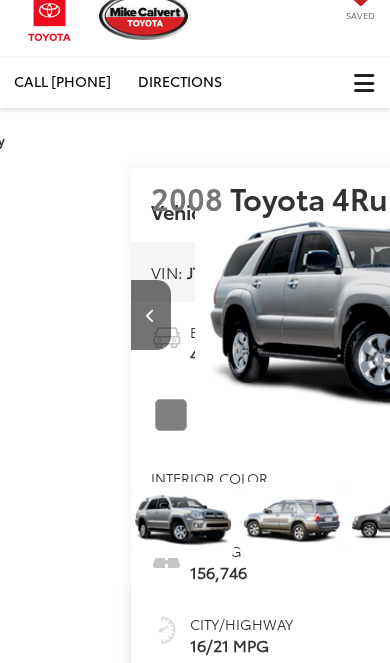click at bounding box center [400, 520] 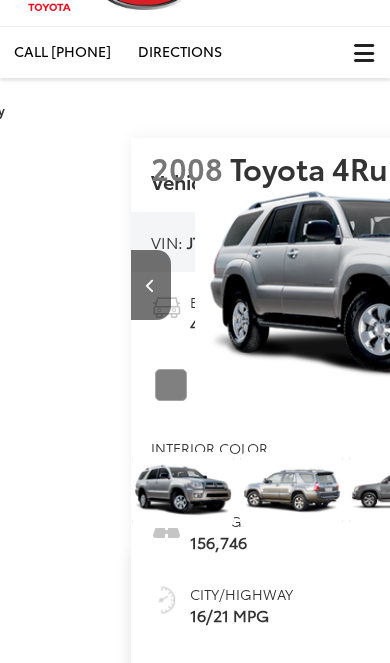 scroll, scrollTop: 0, scrollLeft: 0, axis: both 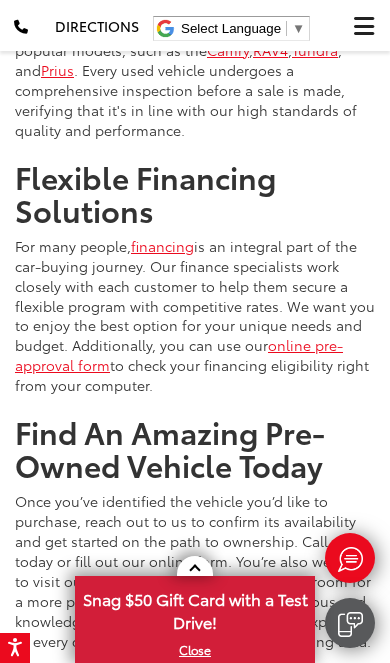 click at bounding box center (251, -604) 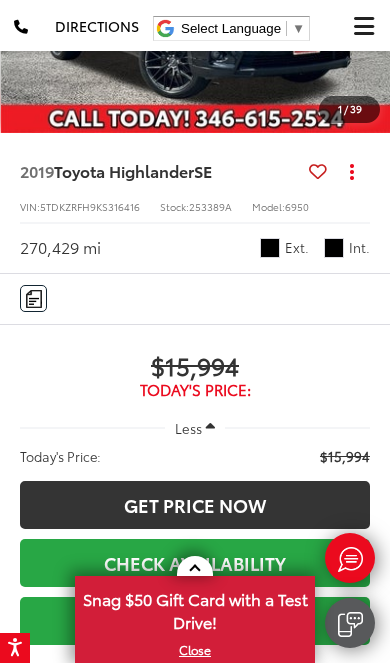 scroll, scrollTop: 3594, scrollLeft: 0, axis: vertical 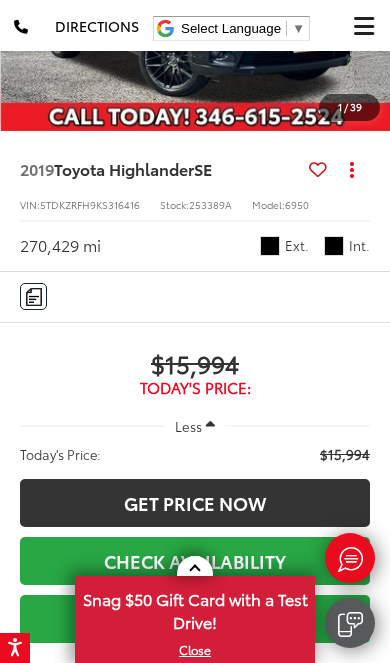 click at bounding box center (370, -15) 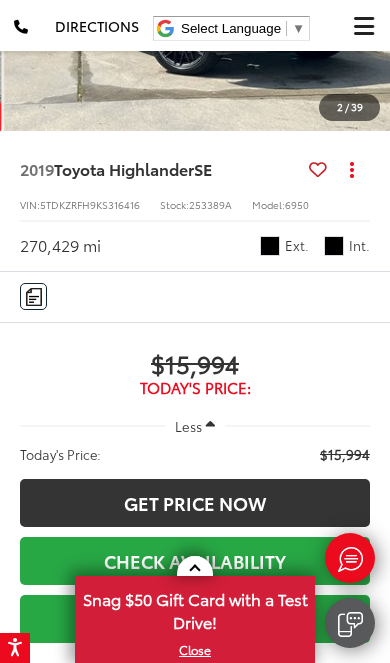 scroll, scrollTop: 0, scrollLeft: 393, axis: horizontal 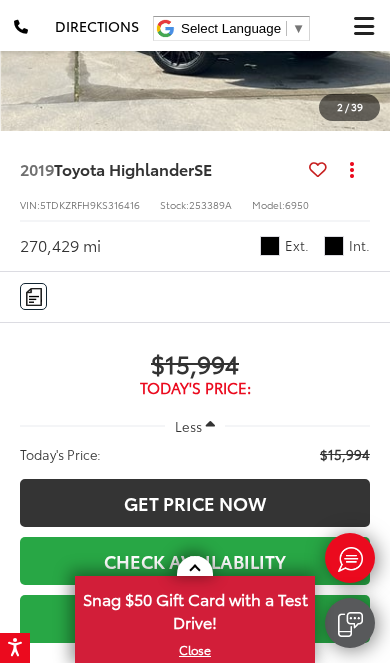 click at bounding box center [370, -15] 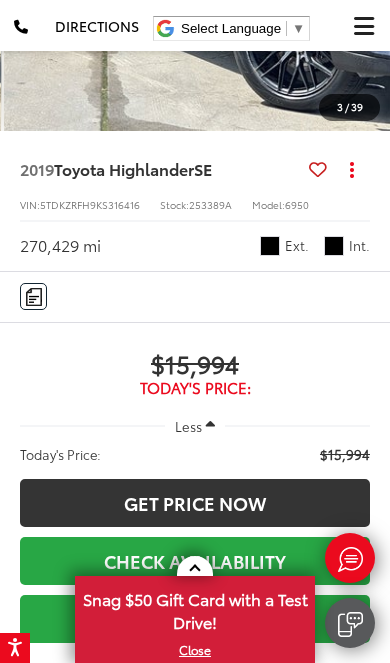 scroll, scrollTop: 0, scrollLeft: 786, axis: horizontal 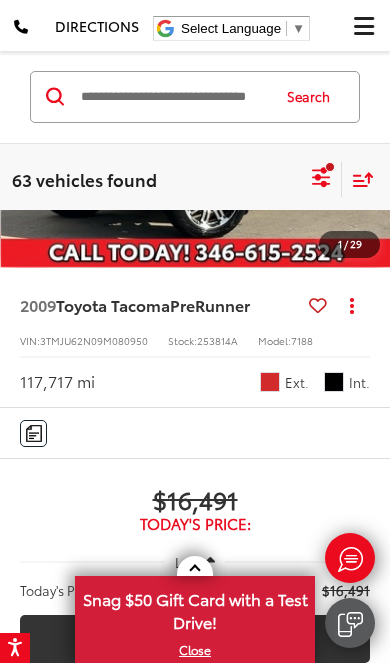 click at bounding box center (370, 121) 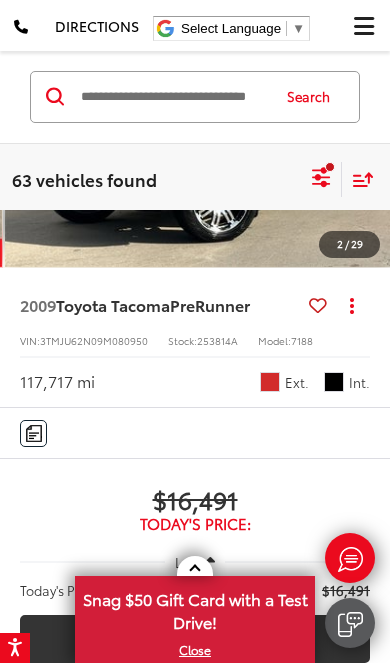 scroll, scrollTop: 0, scrollLeft: 393, axis: horizontal 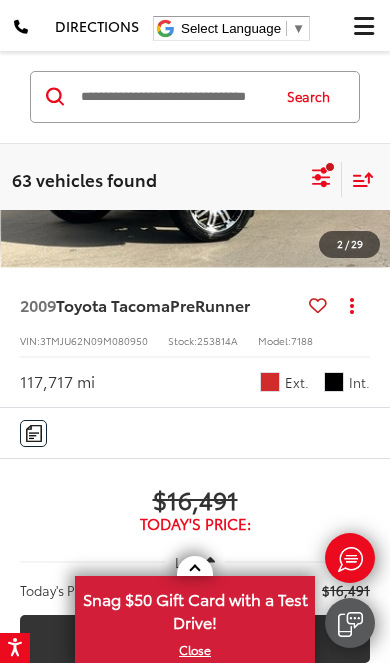click at bounding box center [370, 121] 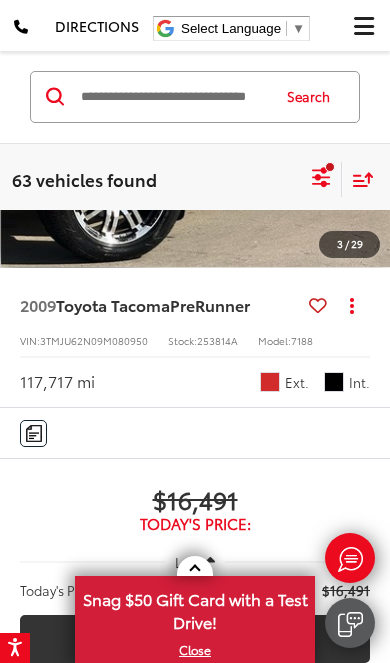 click at bounding box center (370, 121) 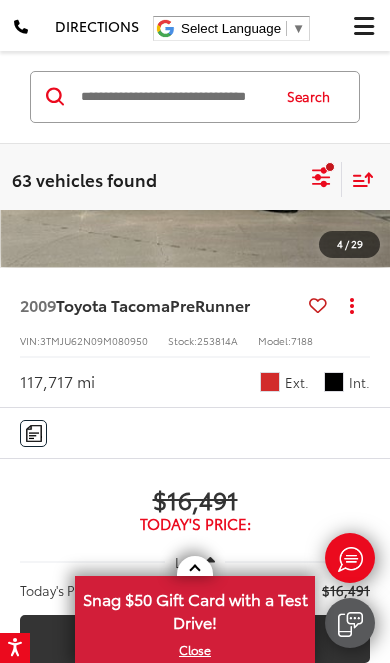 click at bounding box center (370, 121) 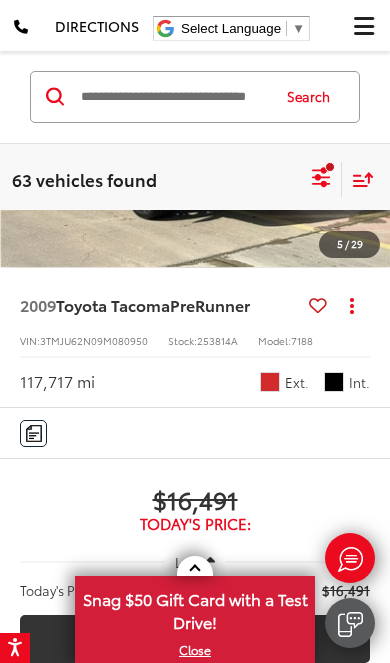 click at bounding box center (370, 121) 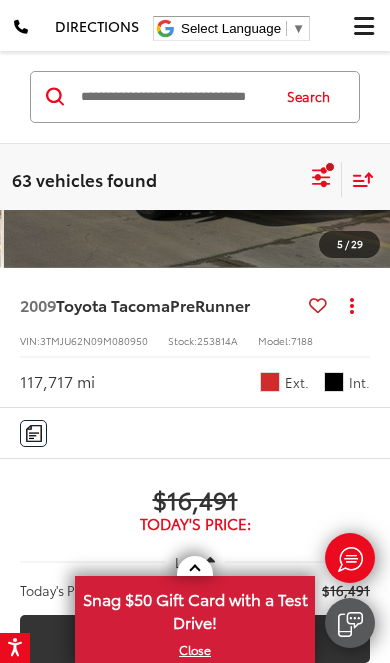 scroll, scrollTop: 0, scrollLeft: 1965, axis: horizontal 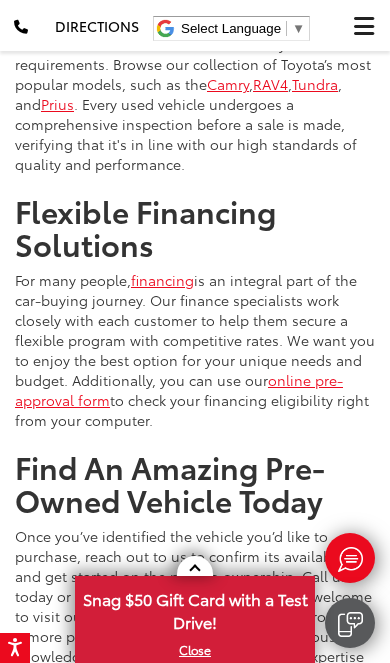 click at bounding box center [251, -570] 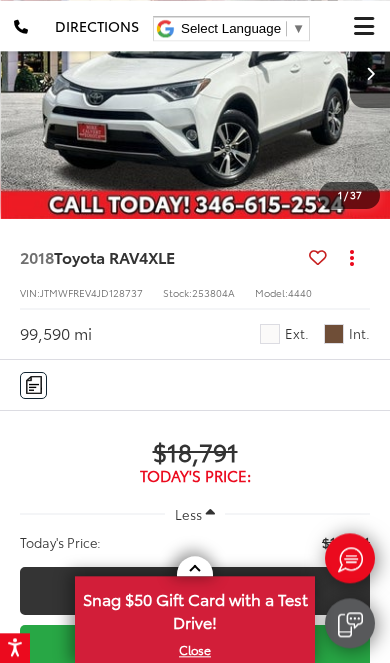 scroll, scrollTop: 2468, scrollLeft: 0, axis: vertical 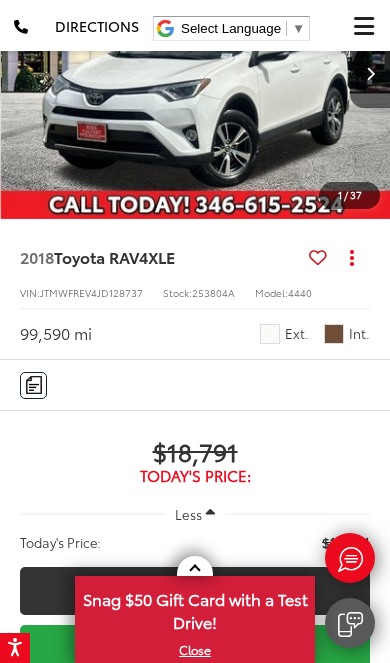 click at bounding box center [370, 73] 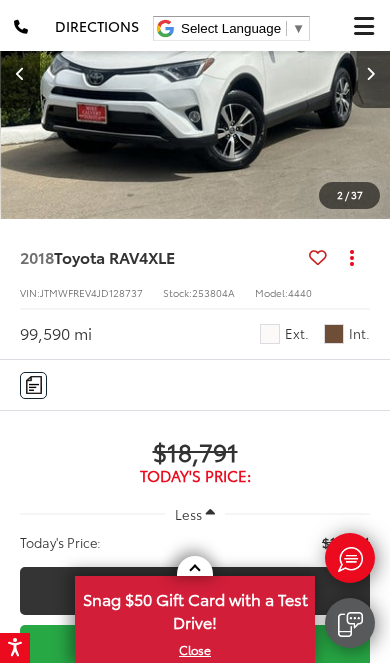click at bounding box center [370, 73] 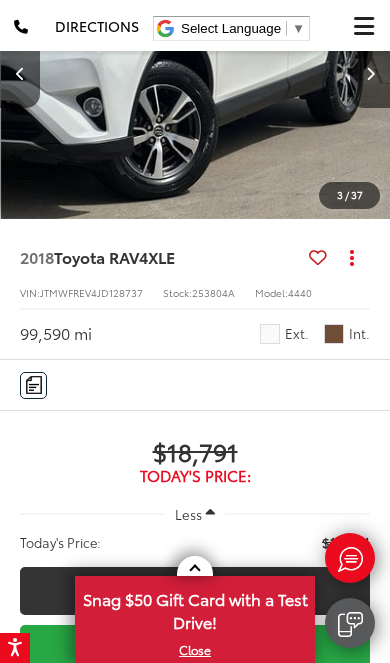 click at bounding box center [370, 73] 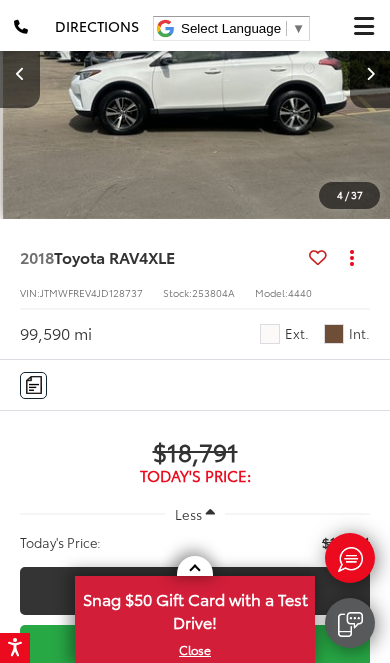 scroll, scrollTop: 0, scrollLeft: 1179, axis: horizontal 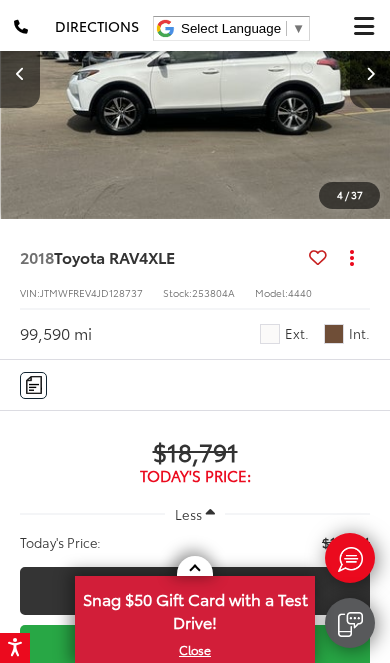 click at bounding box center [370, 73] 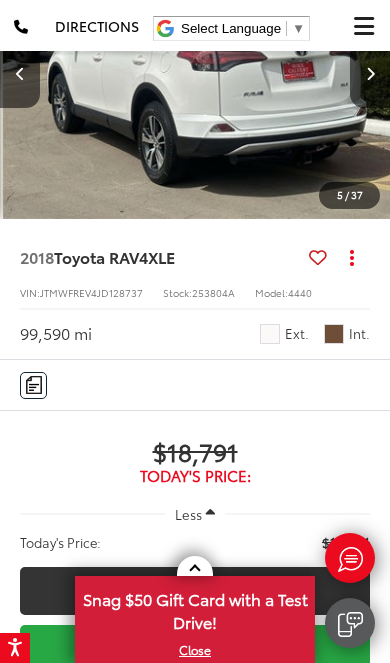 scroll, scrollTop: 0, scrollLeft: 1572, axis: horizontal 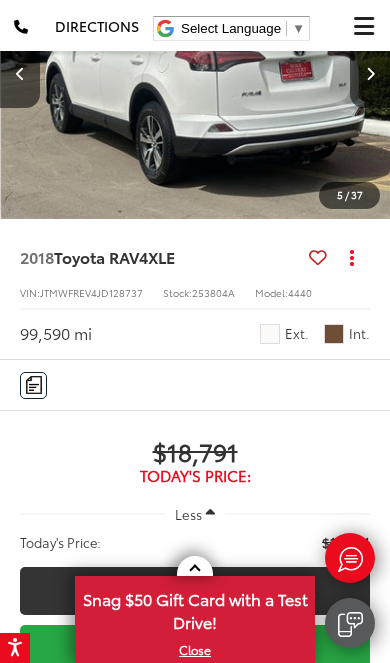 click at bounding box center [370, 73] 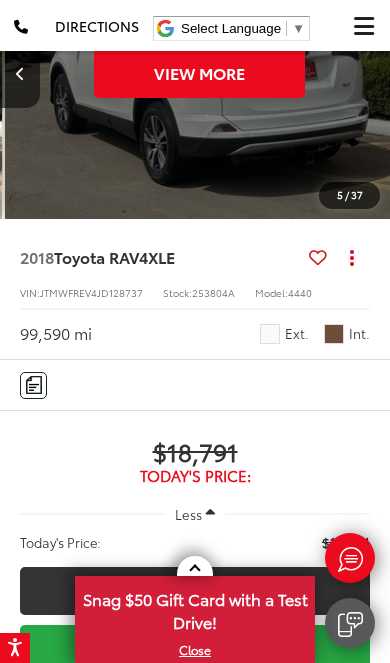 scroll, scrollTop: 0, scrollLeft: 1965, axis: horizontal 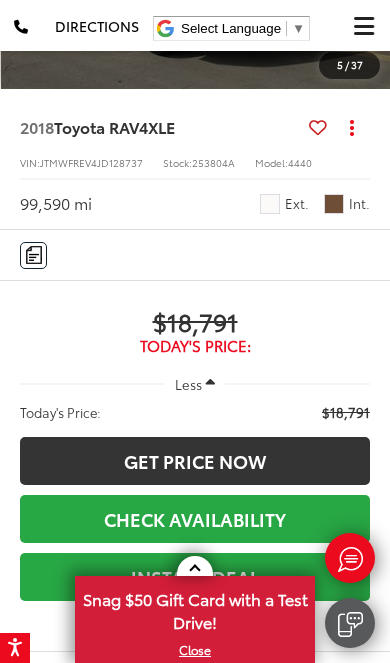 click on "View More" at bounding box center [195, -57] 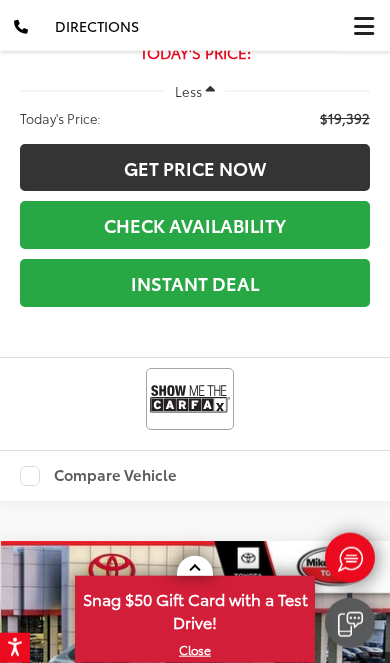 scroll, scrollTop: 8082, scrollLeft: 0, axis: vertical 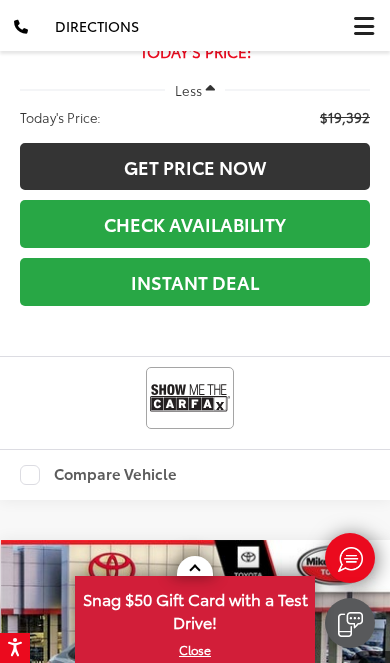 click at bounding box center [370, -352] 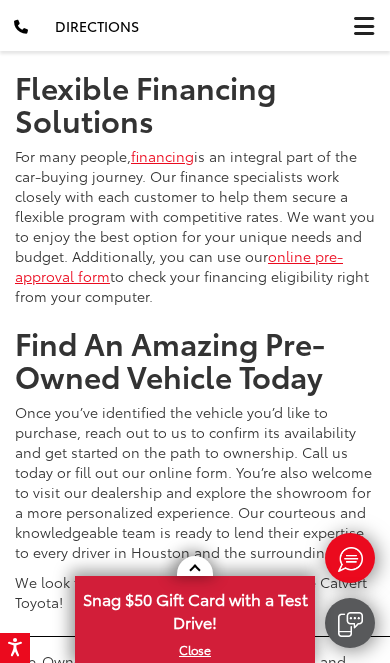 scroll, scrollTop: 13470, scrollLeft: 0, axis: vertical 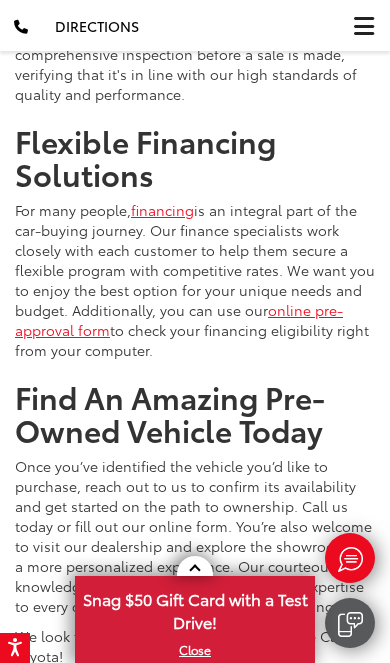 click at bounding box center (251, -640) 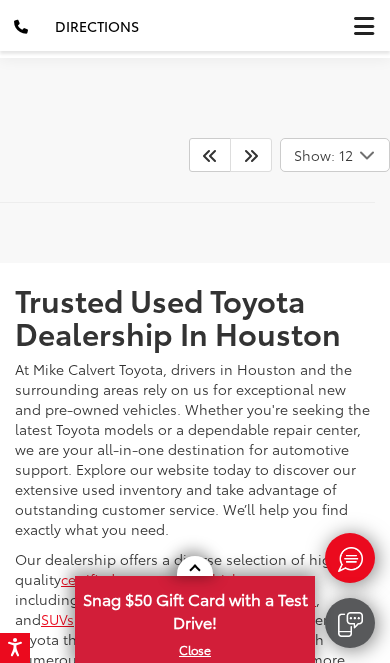 scroll, scrollTop: 3333, scrollLeft: 0, axis: vertical 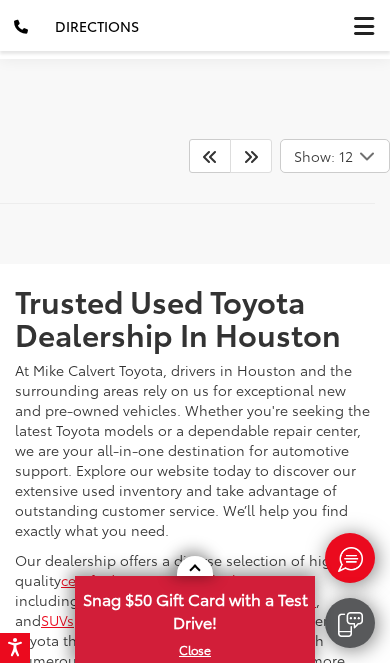 click at bounding box center (251, 156) 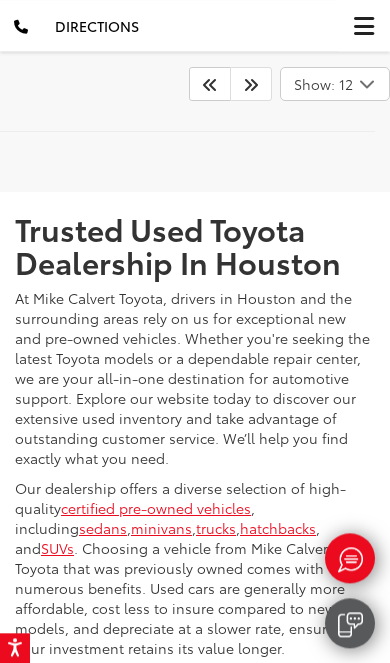 scroll, scrollTop: 3382, scrollLeft: 0, axis: vertical 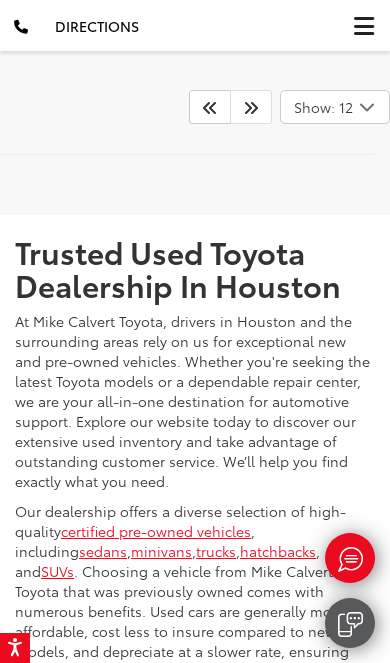click at bounding box center (251, 107) 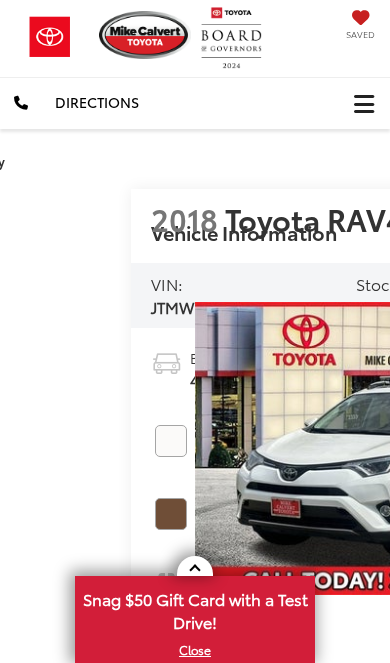 scroll, scrollTop: 0, scrollLeft: 0, axis: both 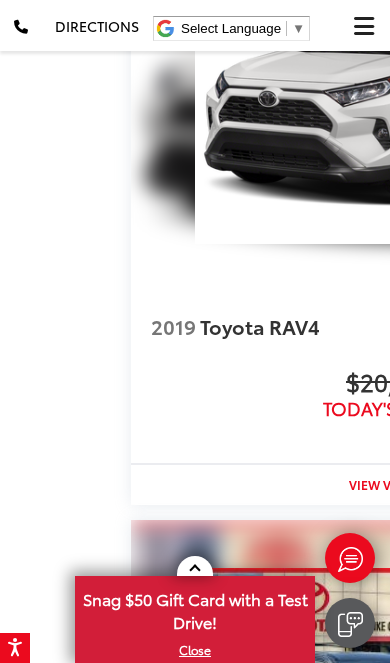 click on "Read More..." at bounding box center [199, -809] 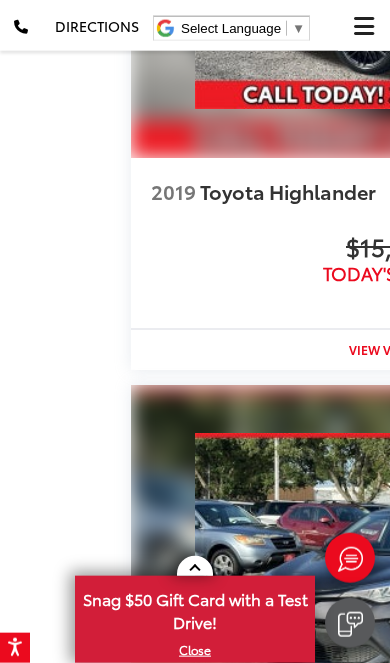 scroll, scrollTop: 4228, scrollLeft: 0, axis: vertical 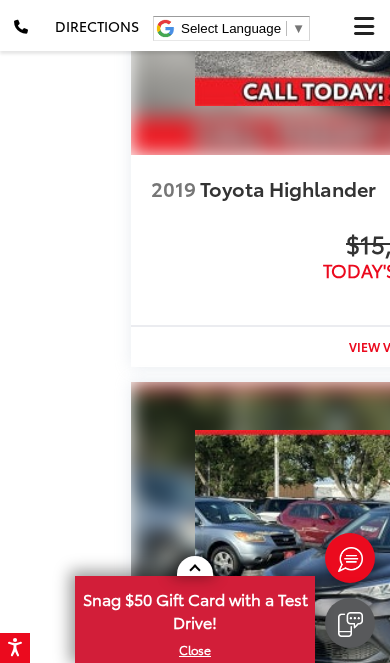 click on "Read More..." at bounding box center (199, -971) 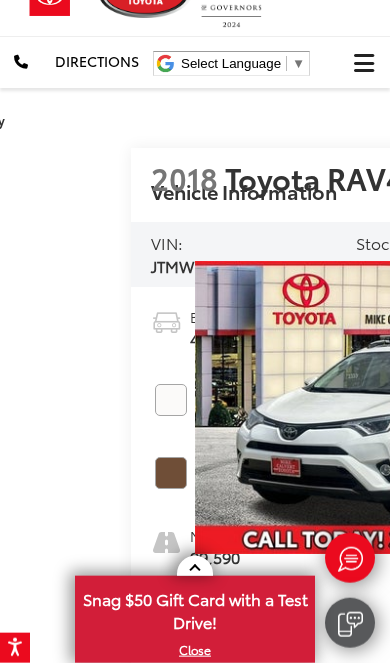 scroll, scrollTop: 23, scrollLeft: 0, axis: vertical 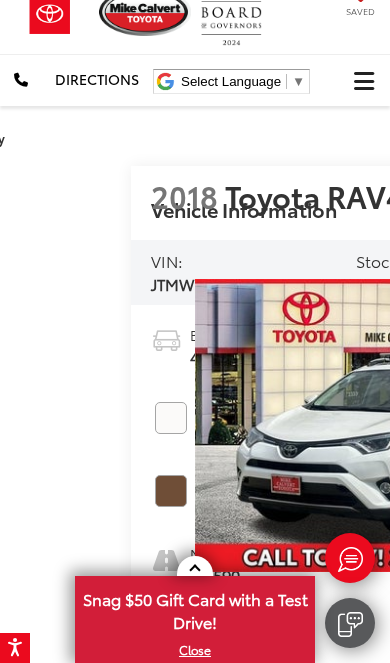 click at bounding box center [630, 426] 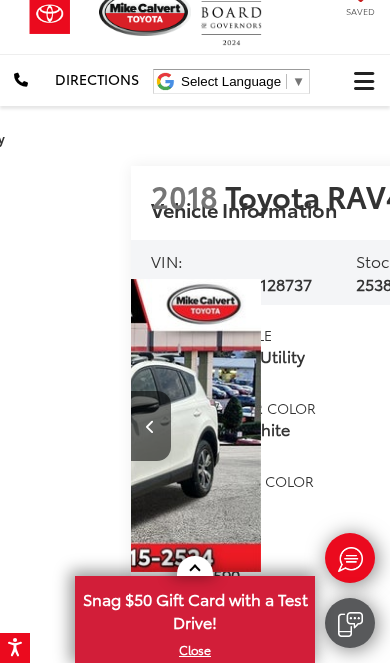 scroll, scrollTop: 0, scrollLeft: 390, axis: horizontal 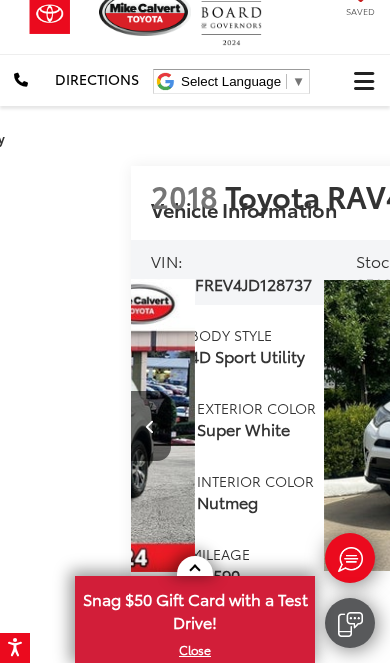 click at bounding box center [519, 426] 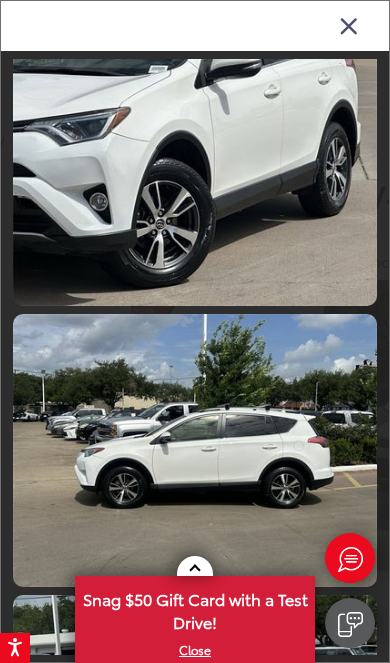 scroll, scrollTop: 587, scrollLeft: 0, axis: vertical 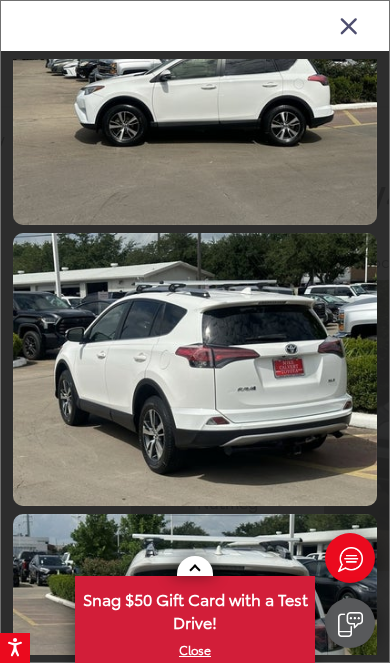 click at bounding box center [195, 931] 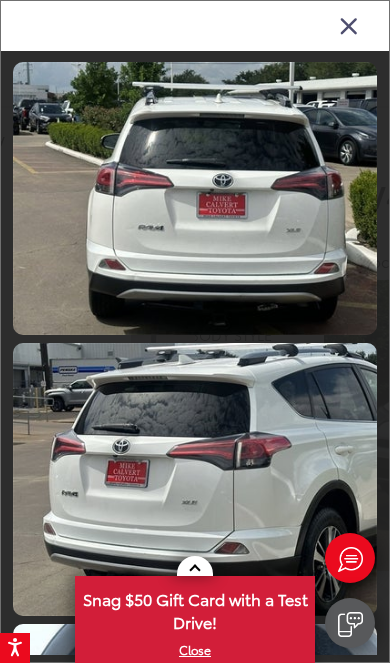 click at bounding box center [195, 1041] 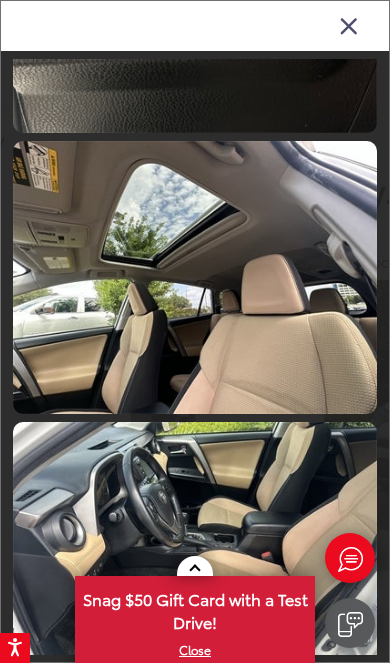 scroll, scrollTop: 5008, scrollLeft: 0, axis: vertical 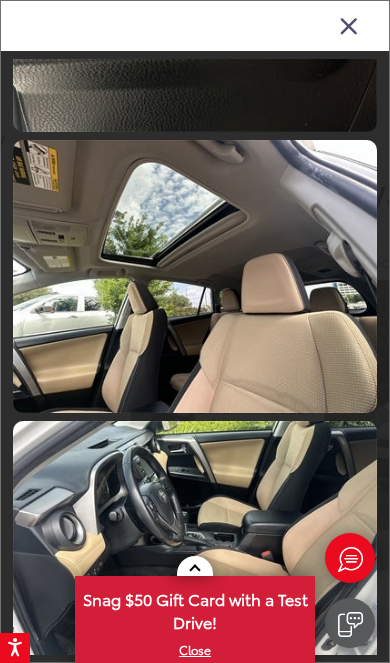 click at bounding box center [349, 25] 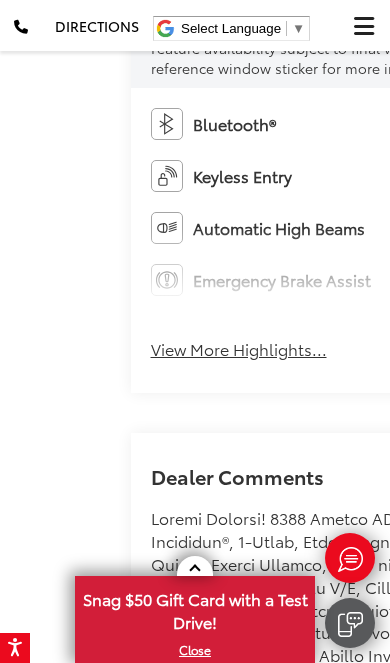 scroll, scrollTop: 1014, scrollLeft: 0, axis: vertical 